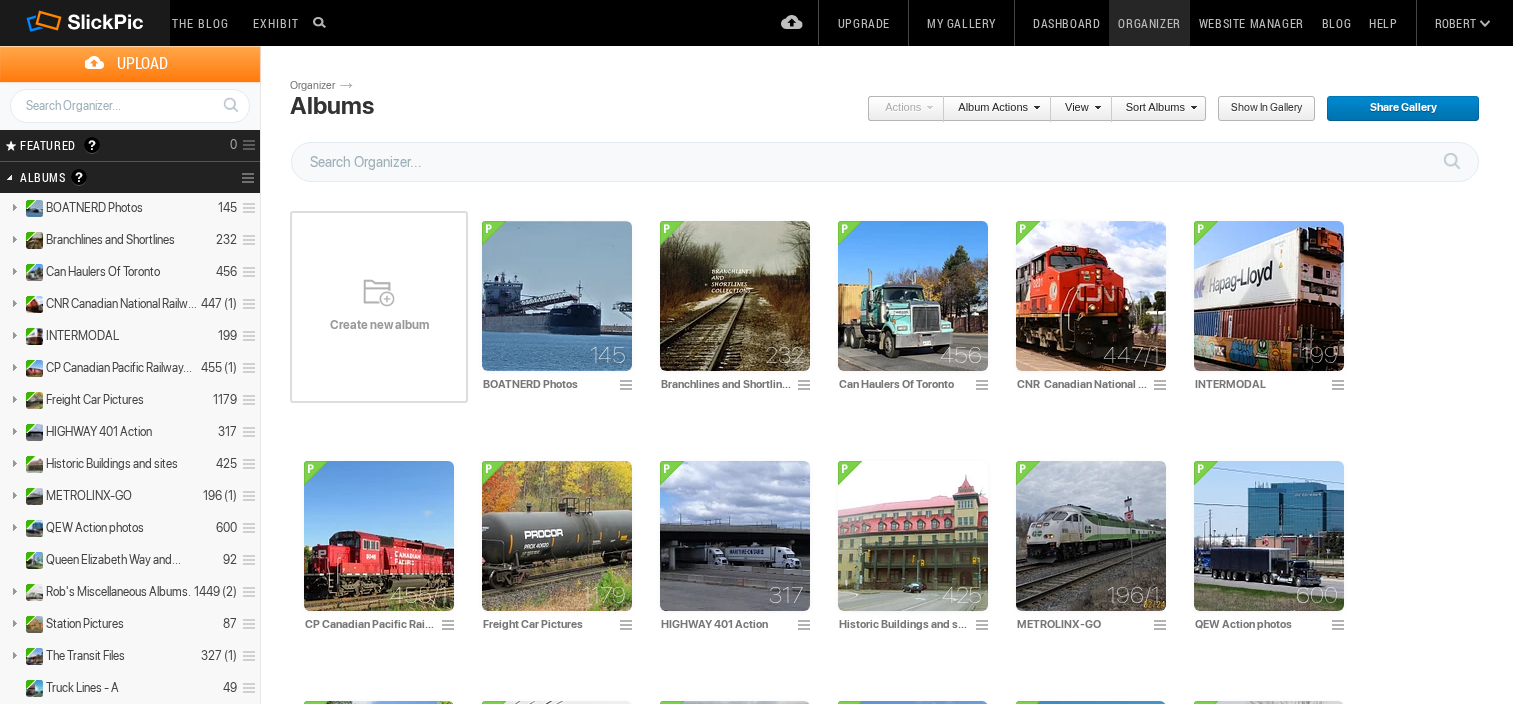 scroll, scrollTop: 0, scrollLeft: 0, axis: both 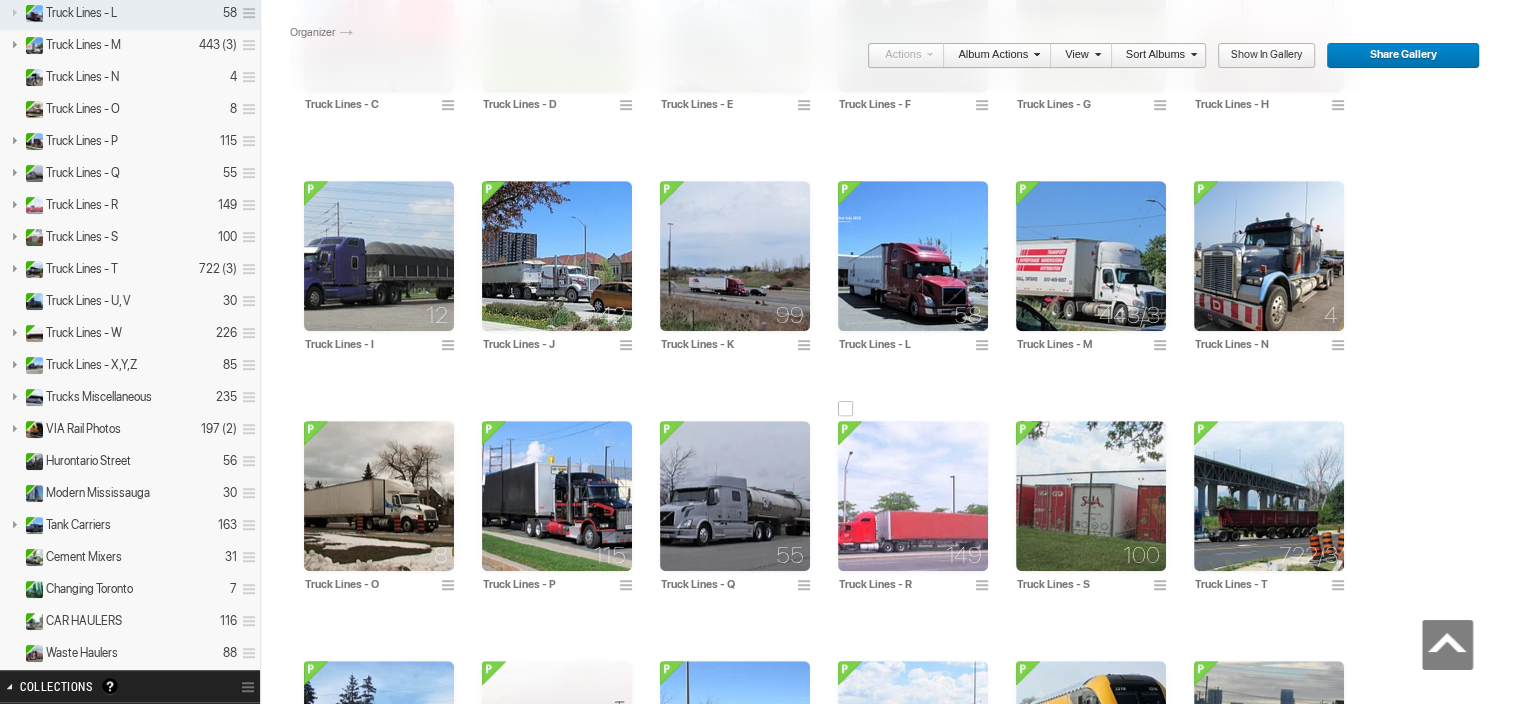 click at bounding box center (913, 496) 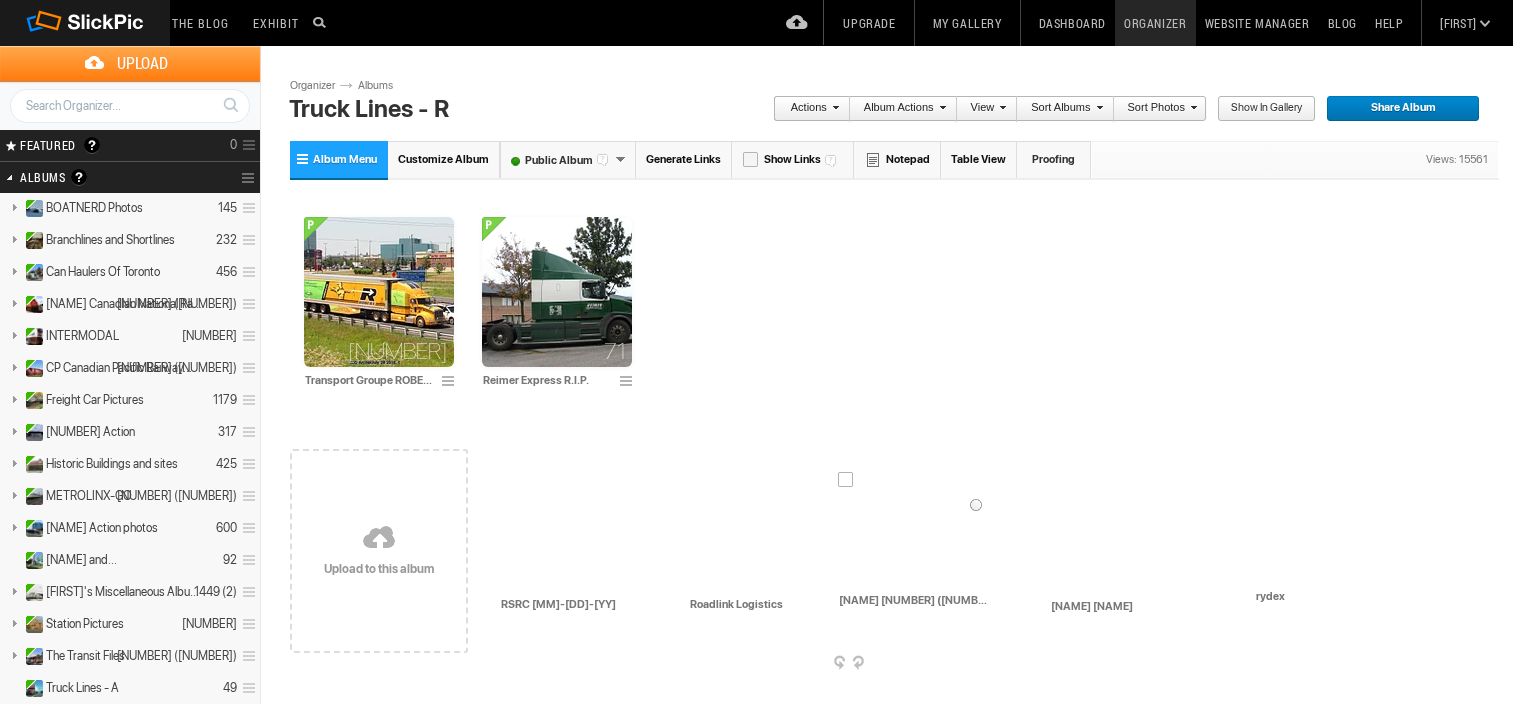 scroll, scrollTop: 0, scrollLeft: 0, axis: both 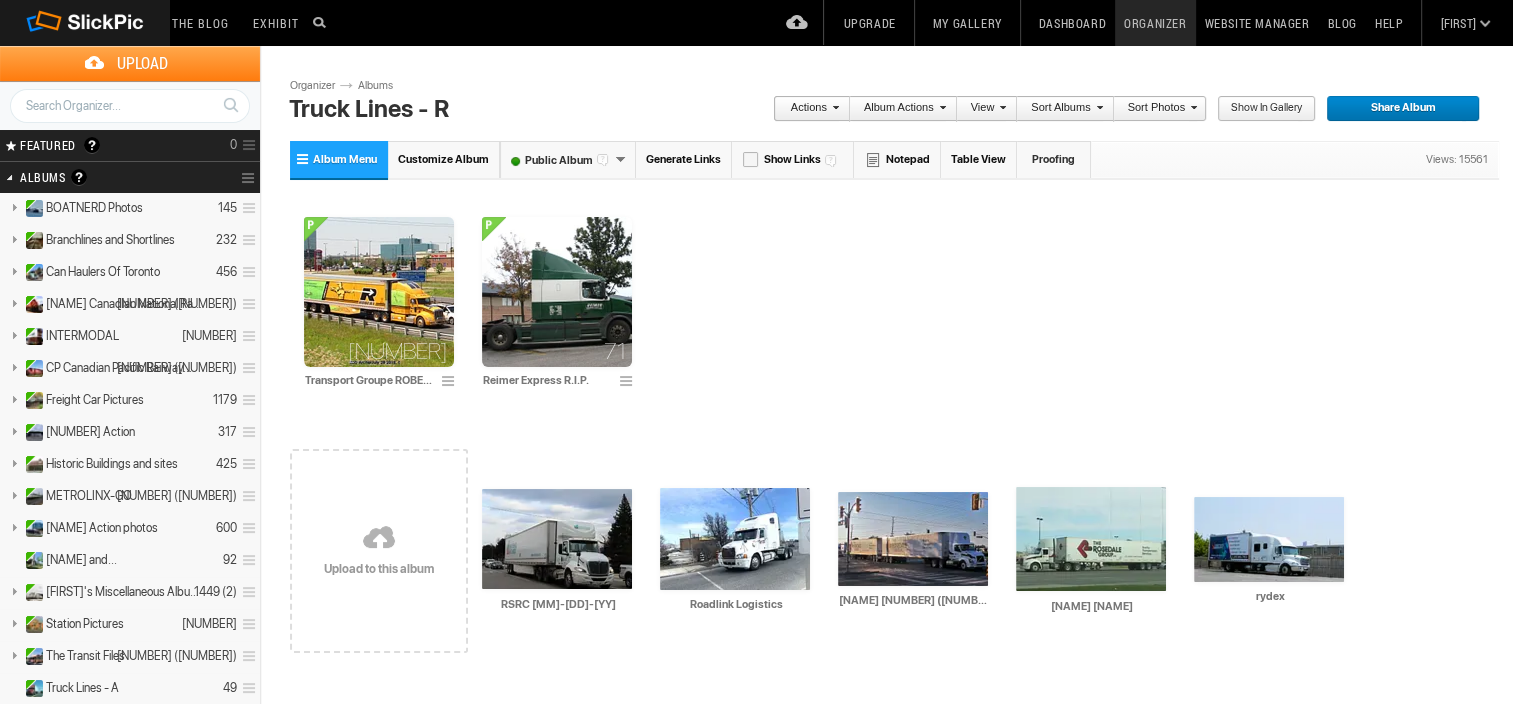 click at bounding box center [379, 539] 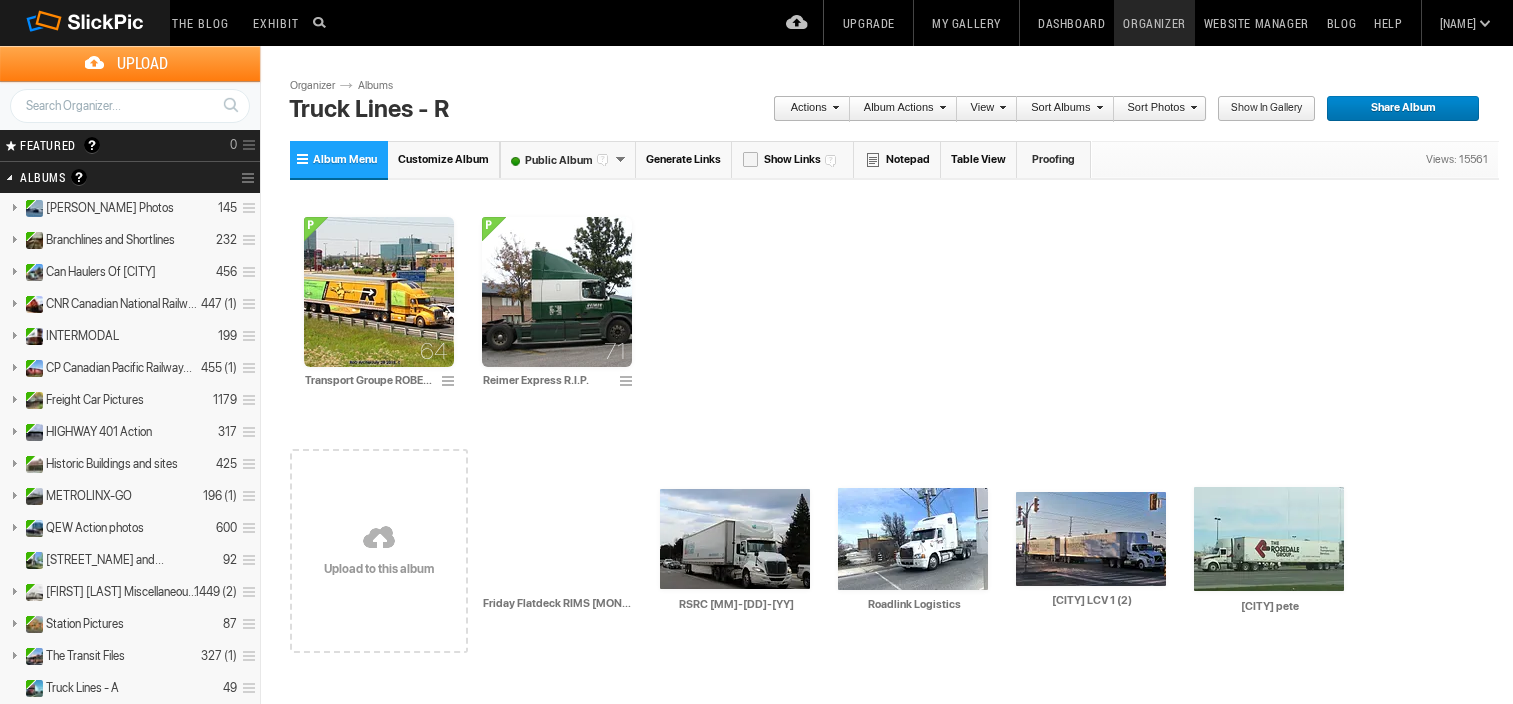 scroll, scrollTop: 0, scrollLeft: 0, axis: both 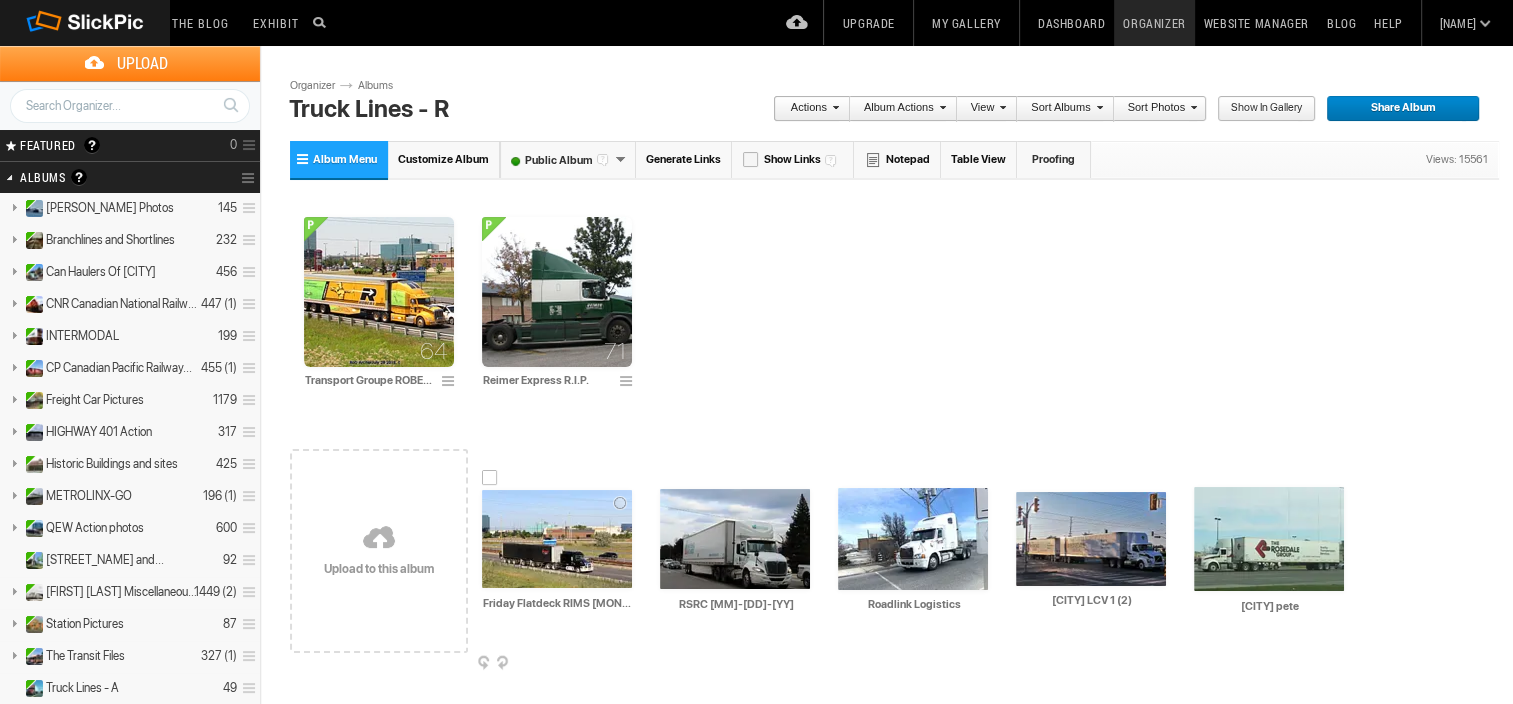 click at bounding box center (557, 539) 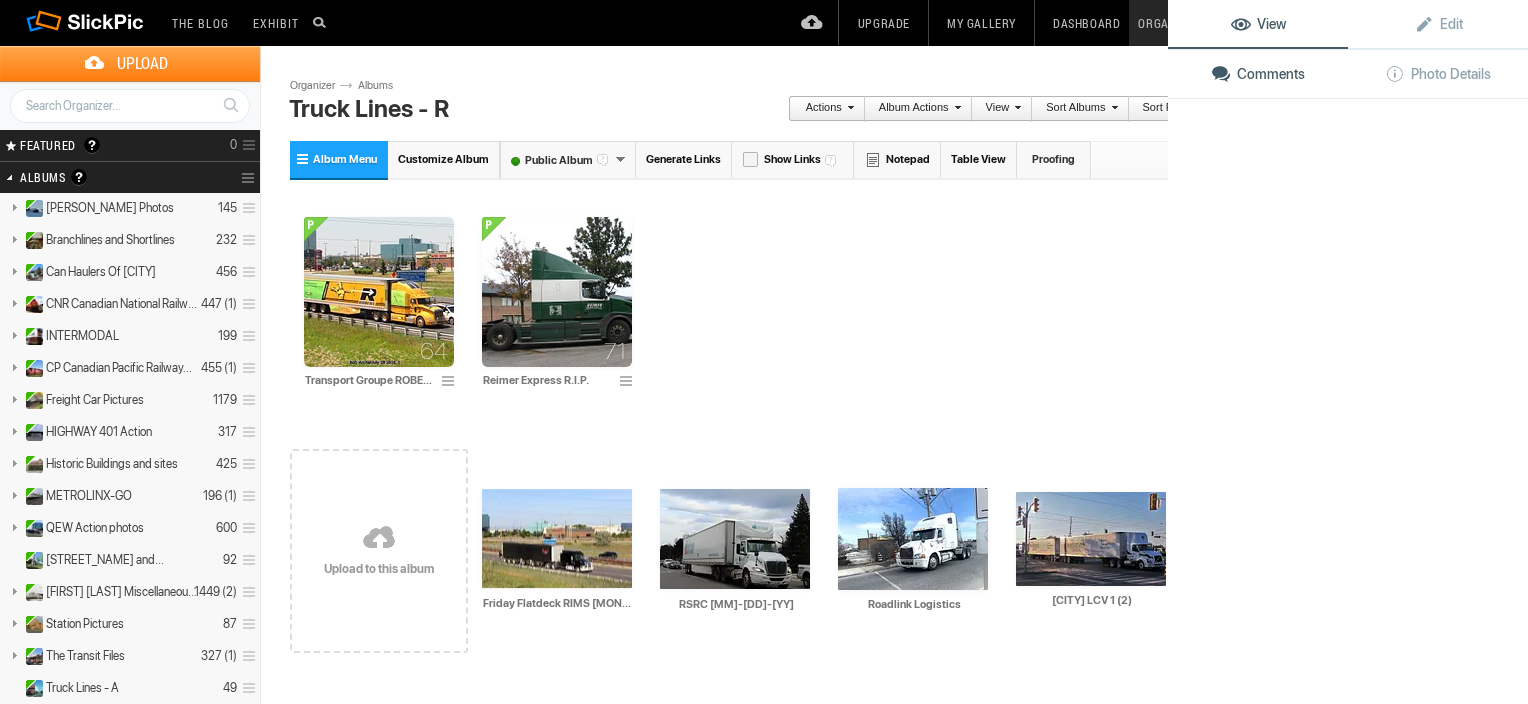 click 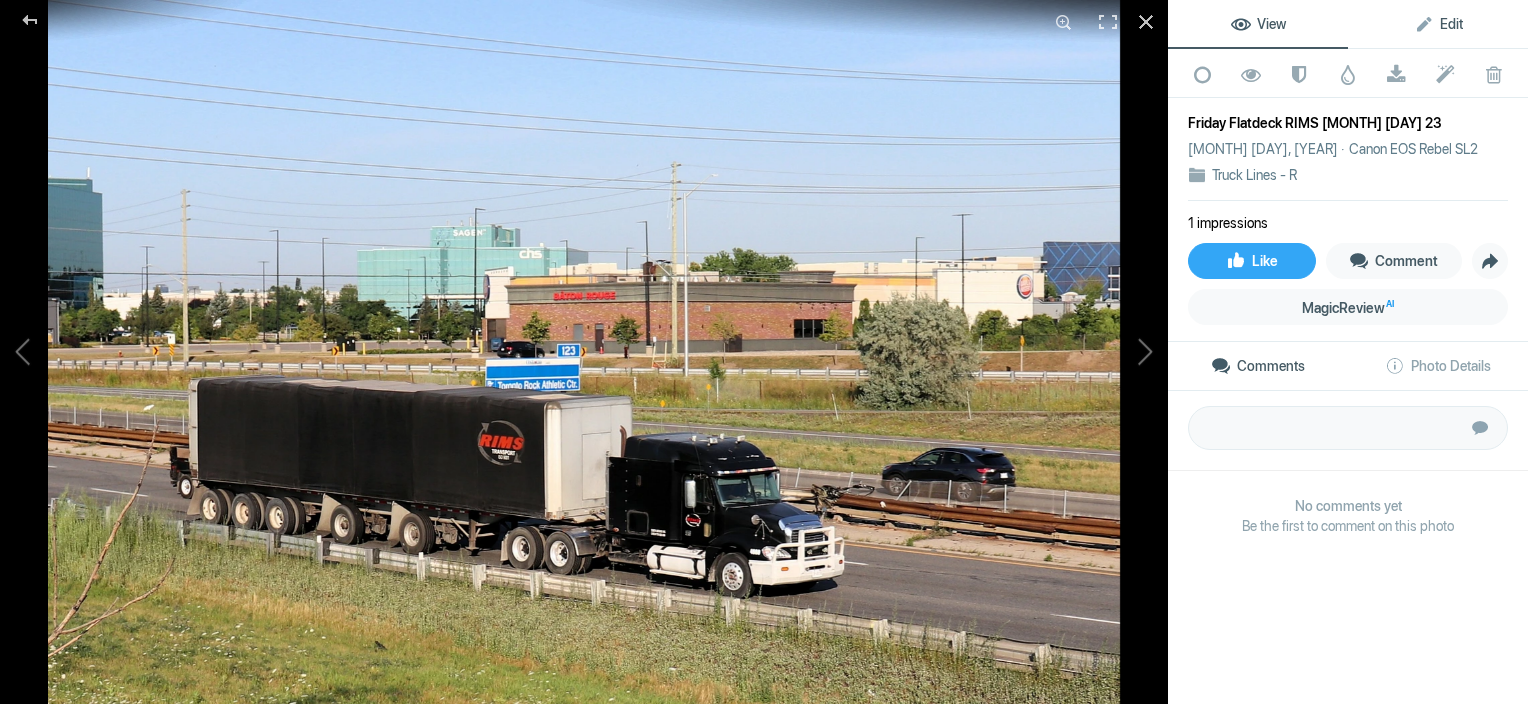 click on "Edit" 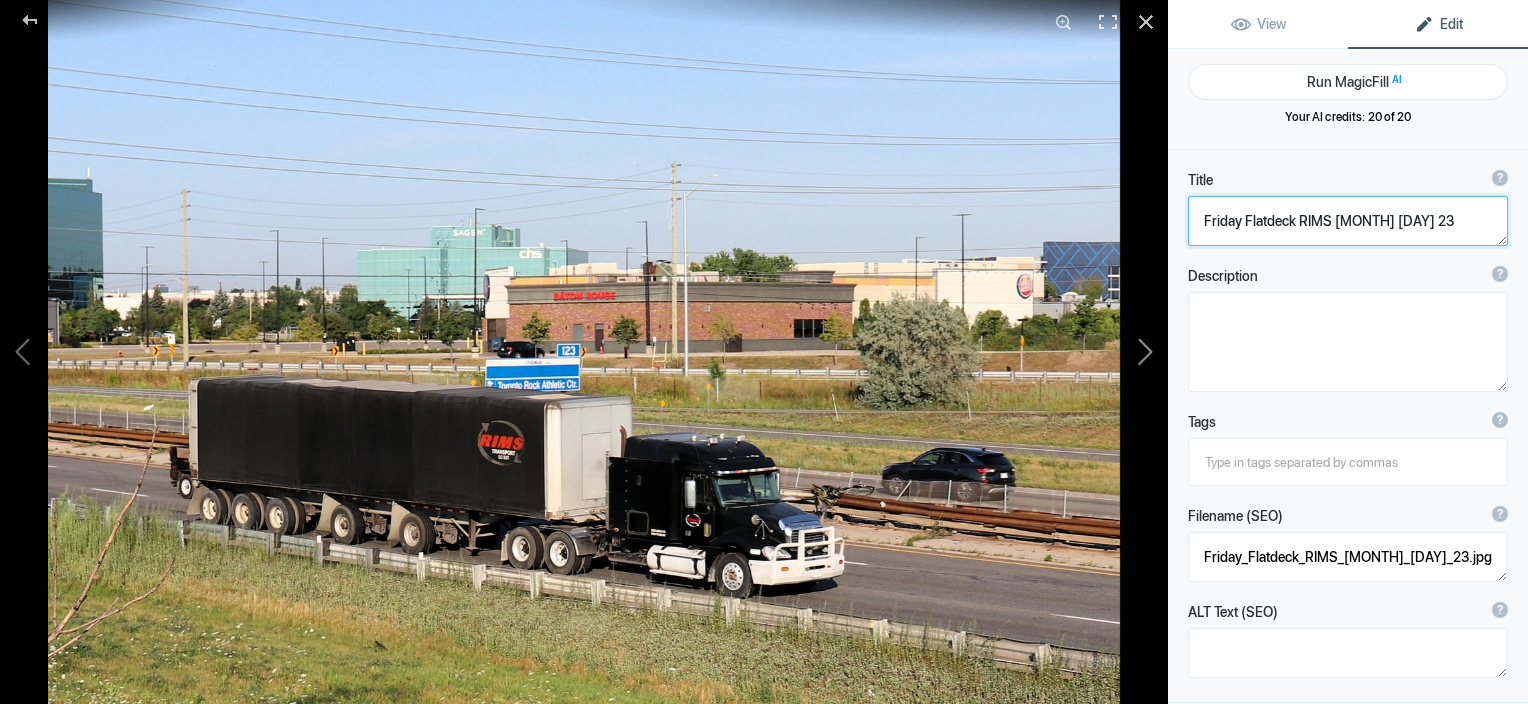 drag, startPoint x: 1412, startPoint y: 215, endPoint x: 1152, endPoint y: 240, distance: 261.19916 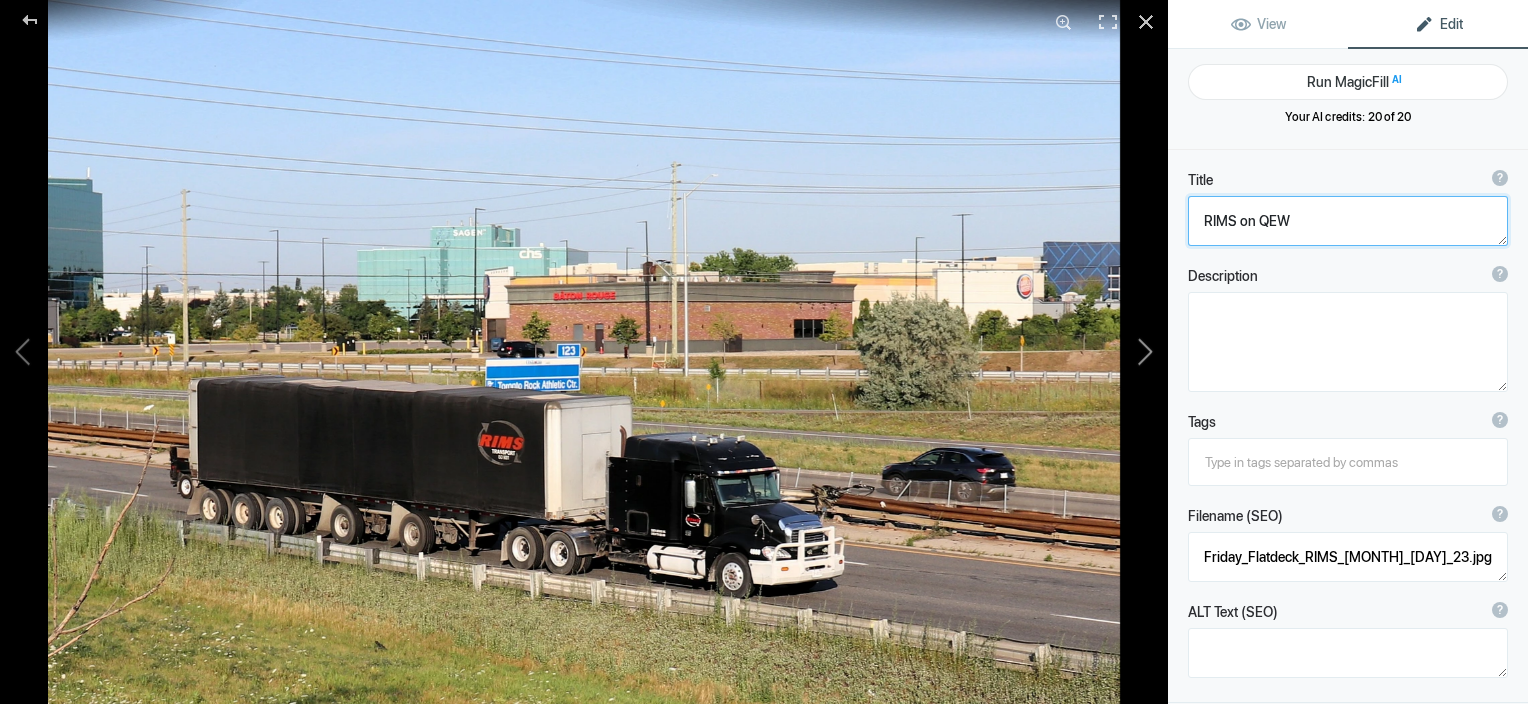 click 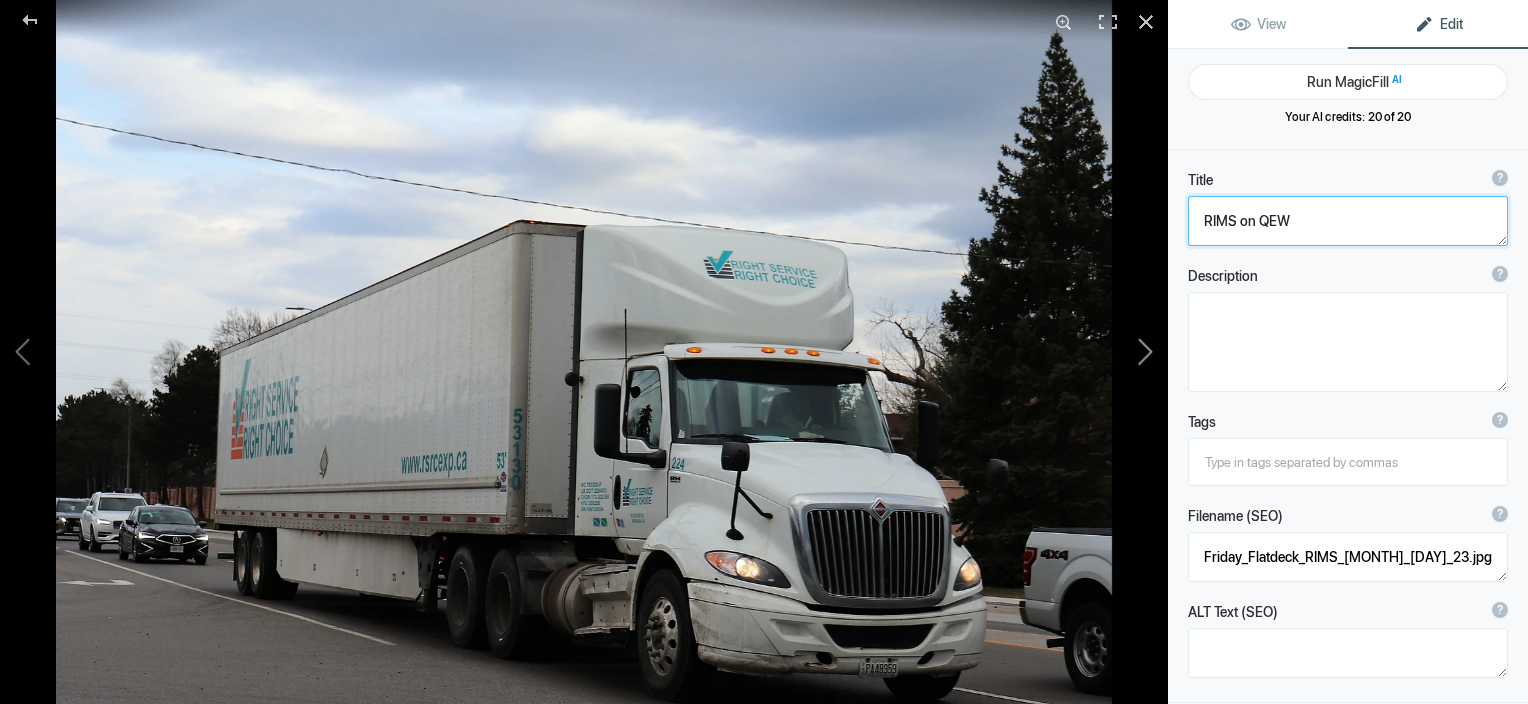 type on "RSRC 04-07-25" 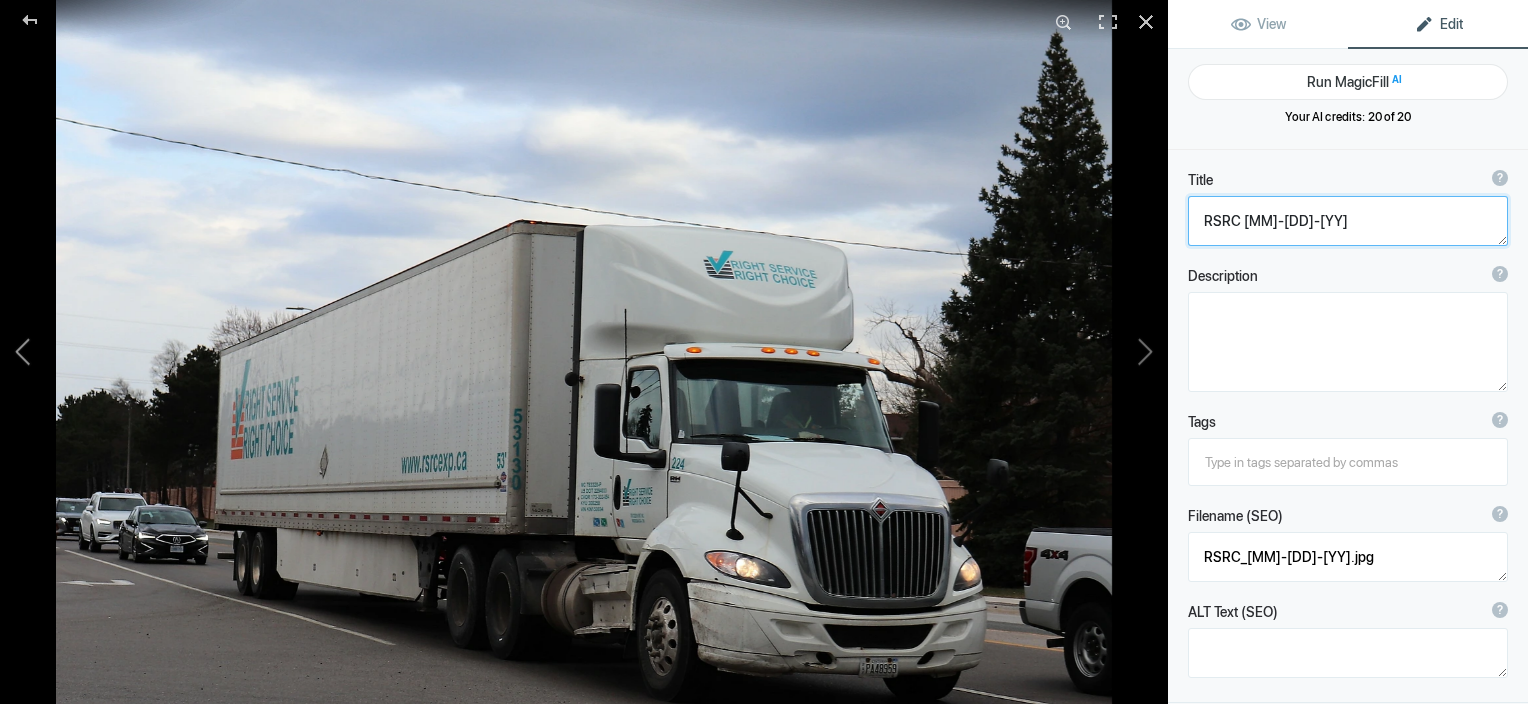 click 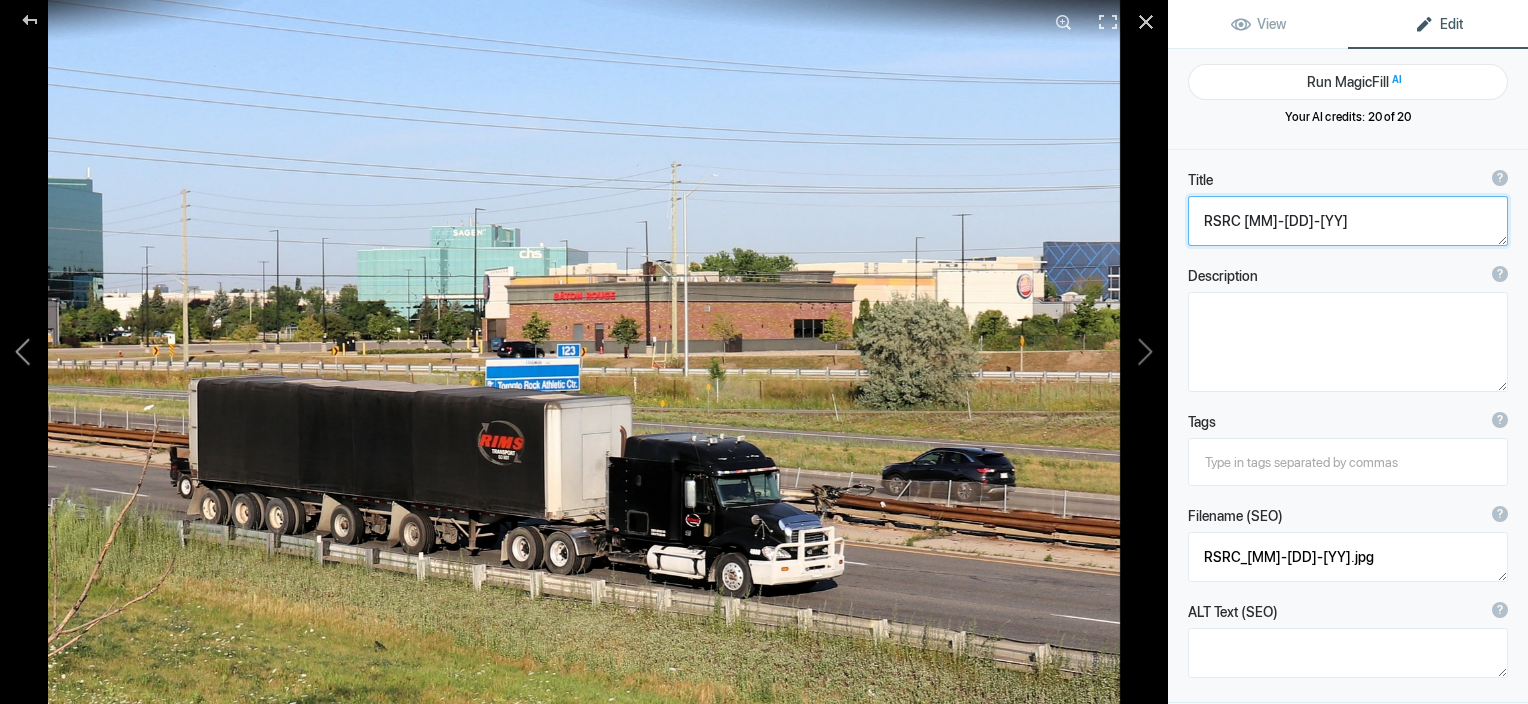type on "RIMS on QEW" 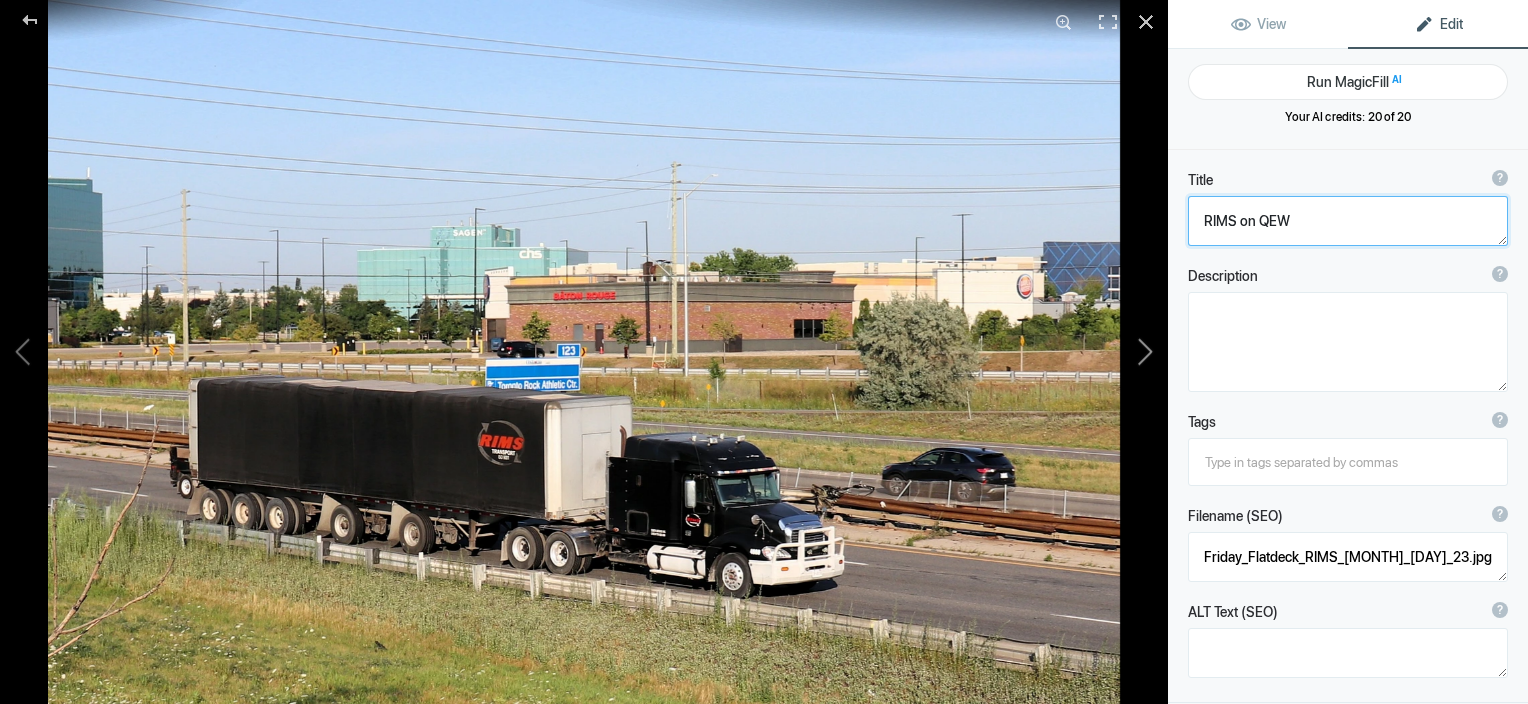 click 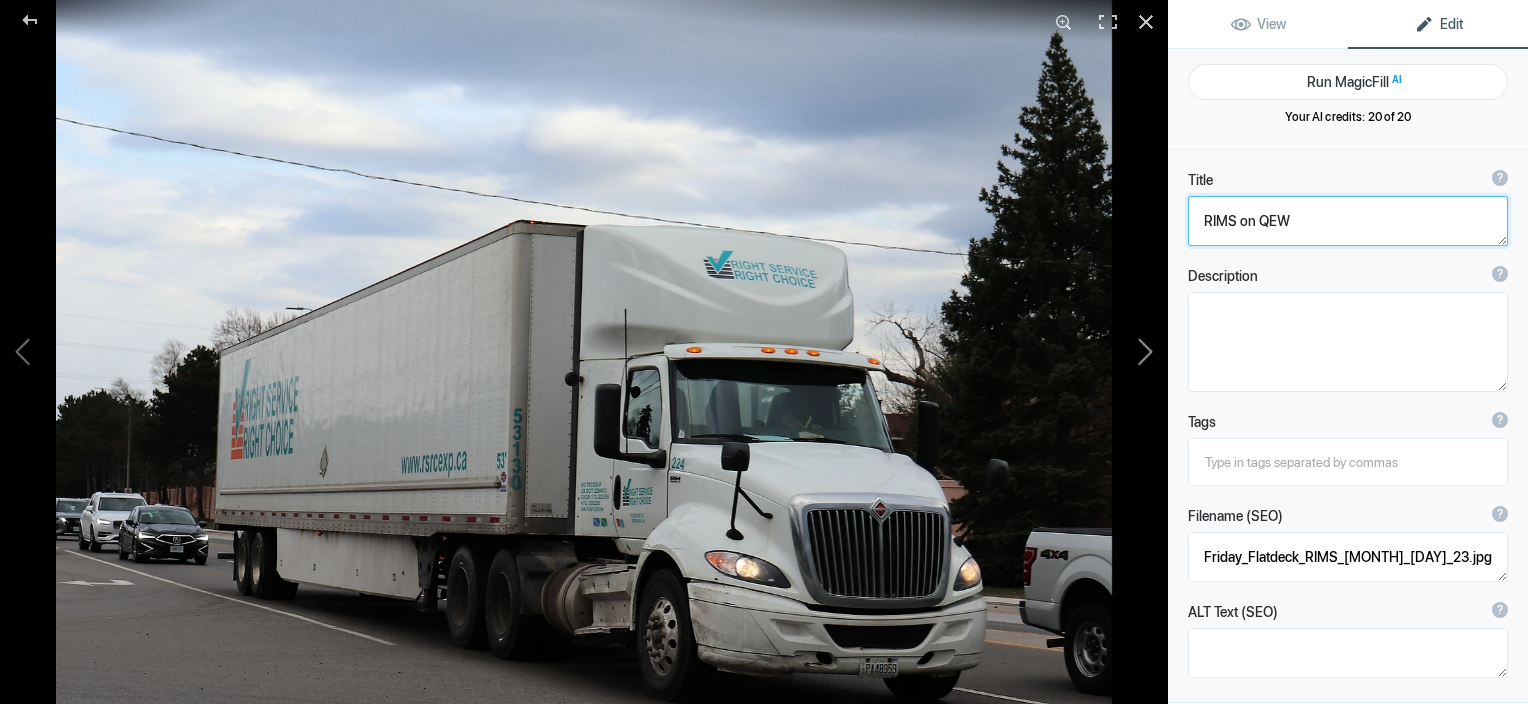 type on "RSRC 04-07-25" 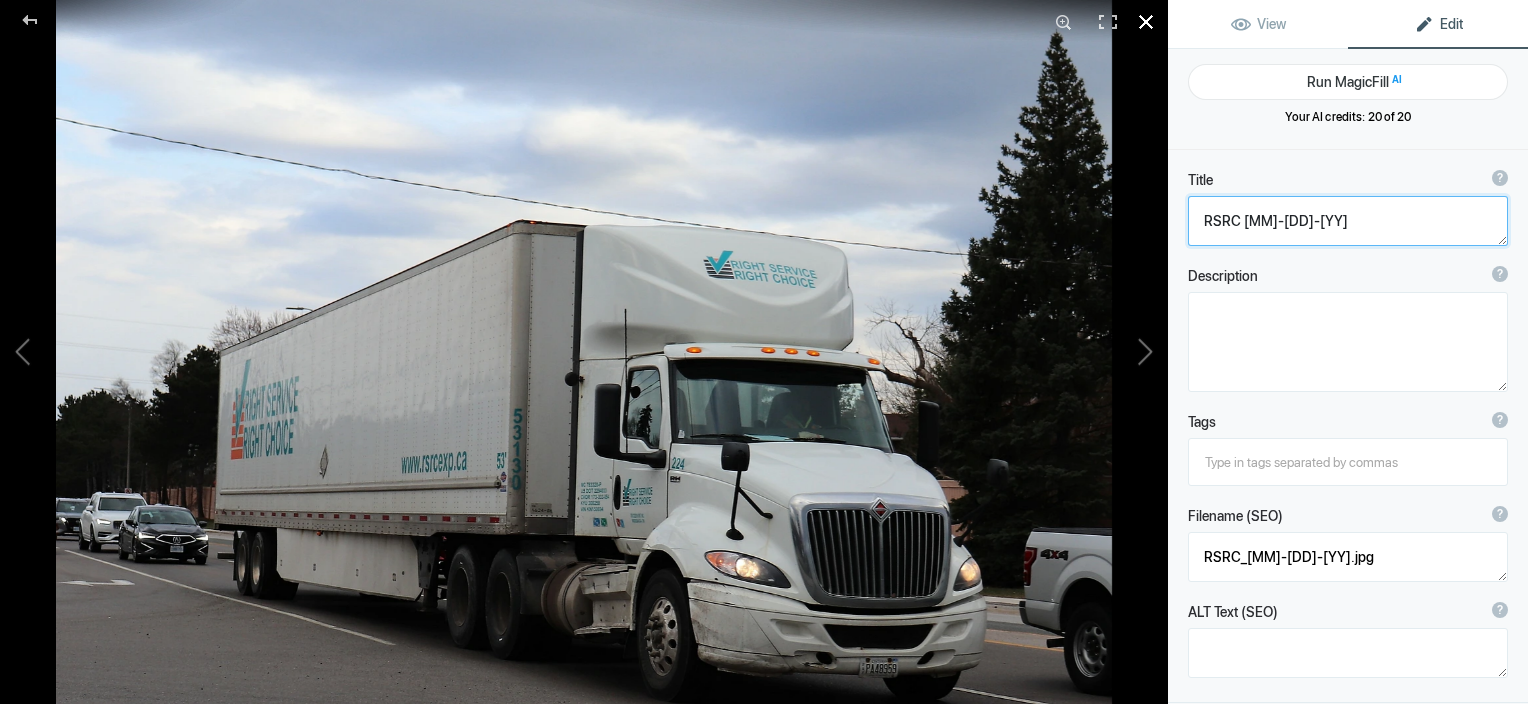 click 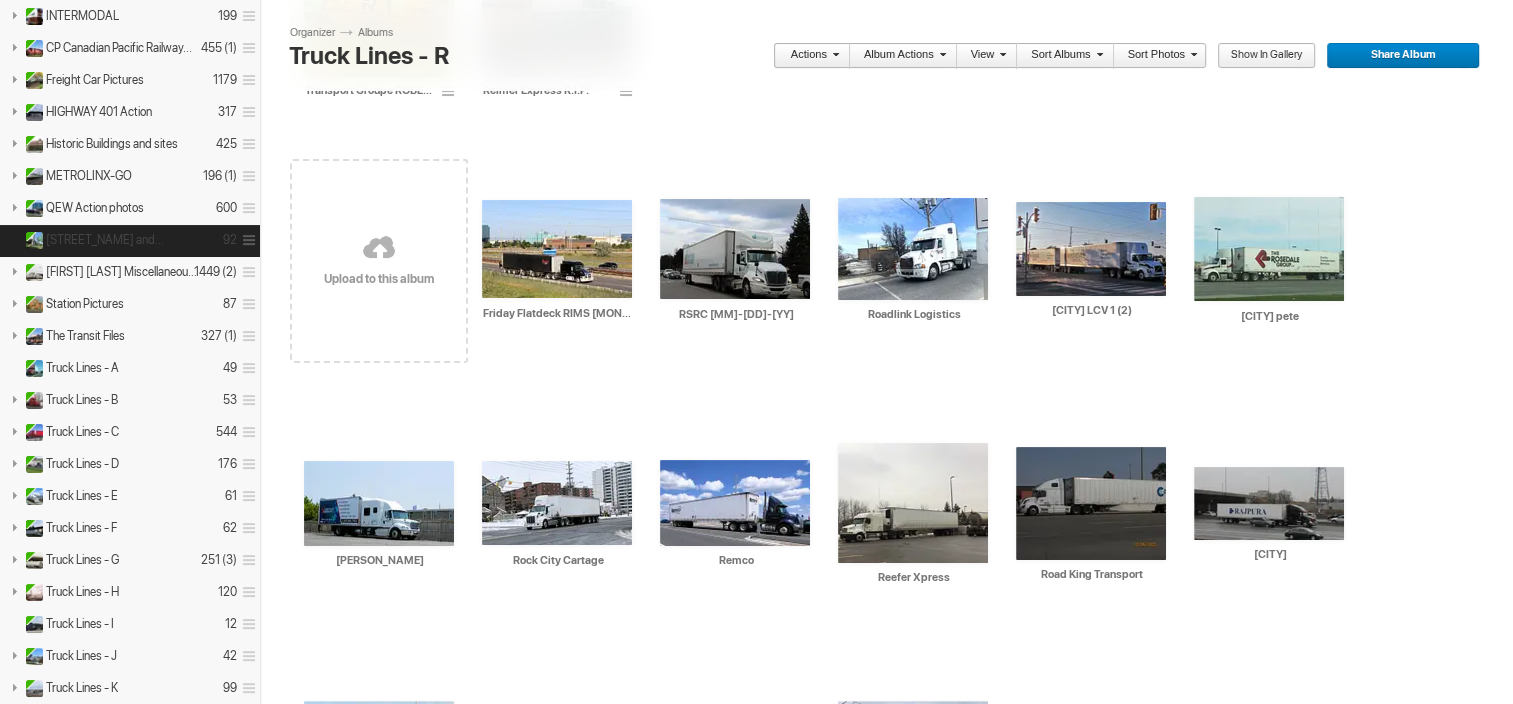 scroll, scrollTop: 360, scrollLeft: 0, axis: vertical 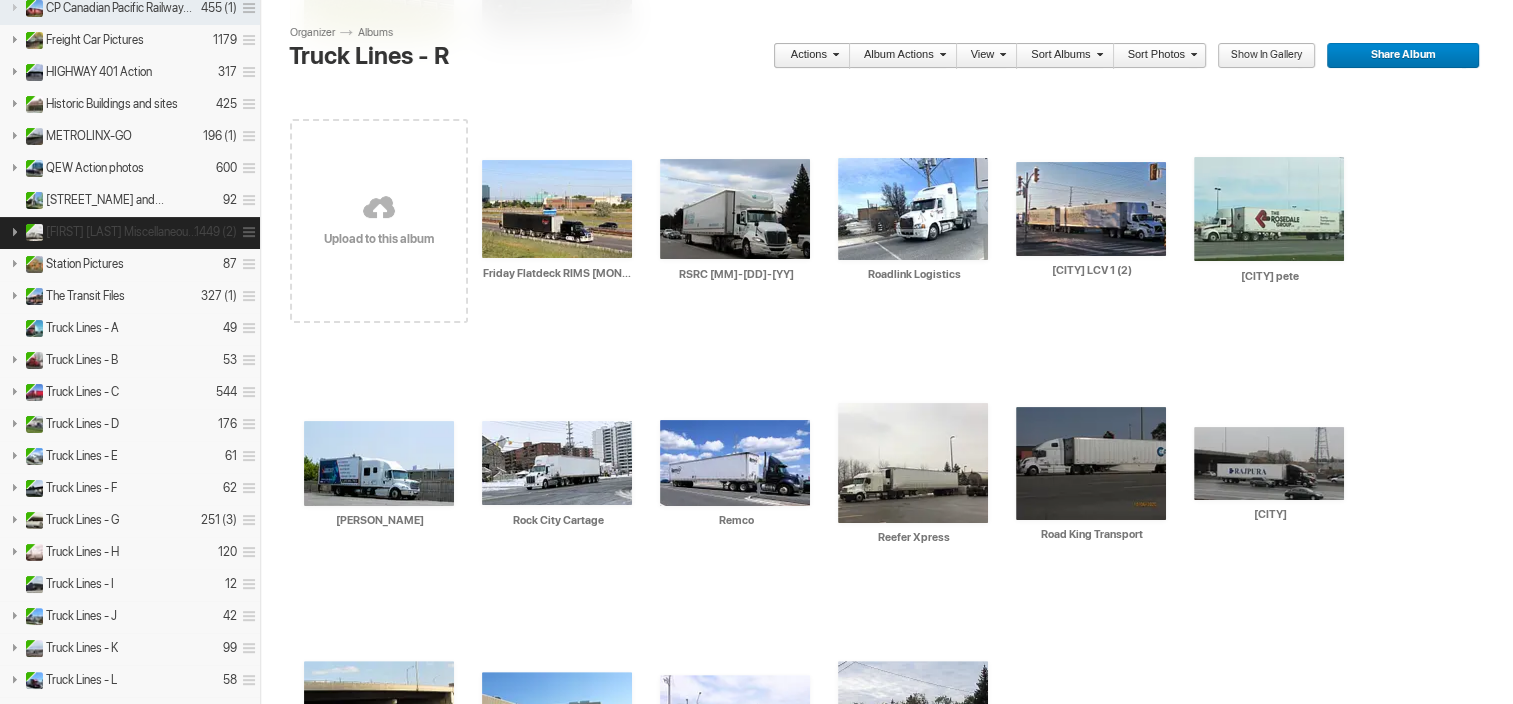 click on "Rob's Miscellaneous Albums." at bounding box center [124, 232] 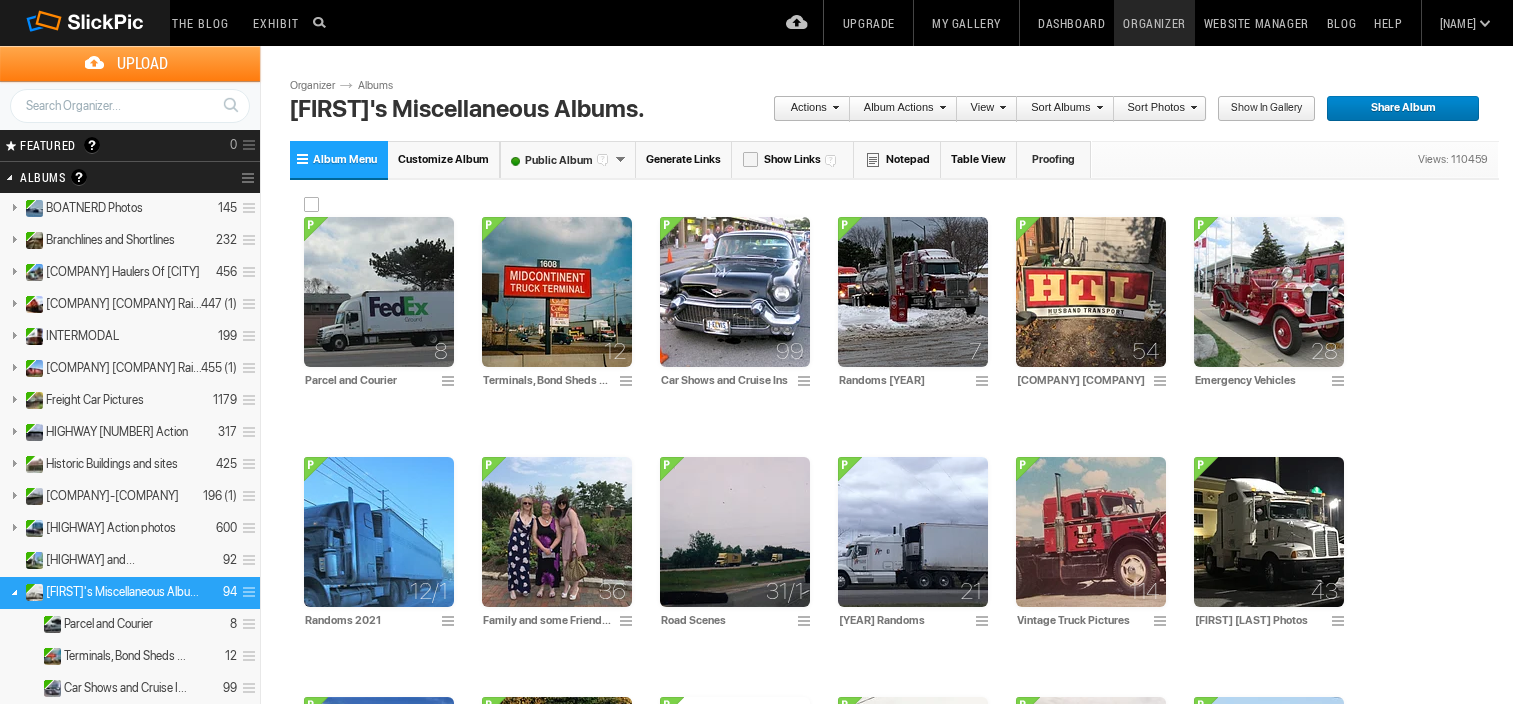 scroll, scrollTop: 0, scrollLeft: 0, axis: both 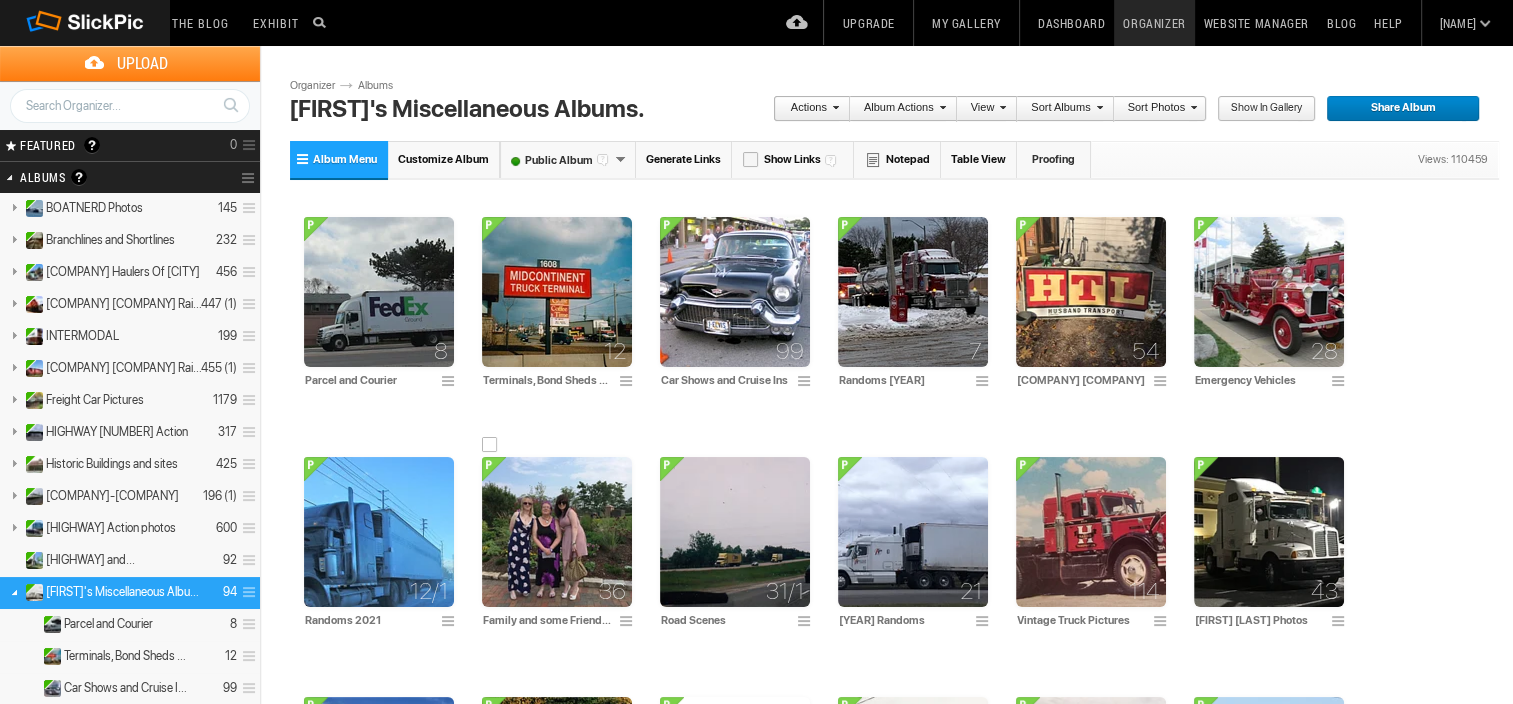 click at bounding box center [557, 532] 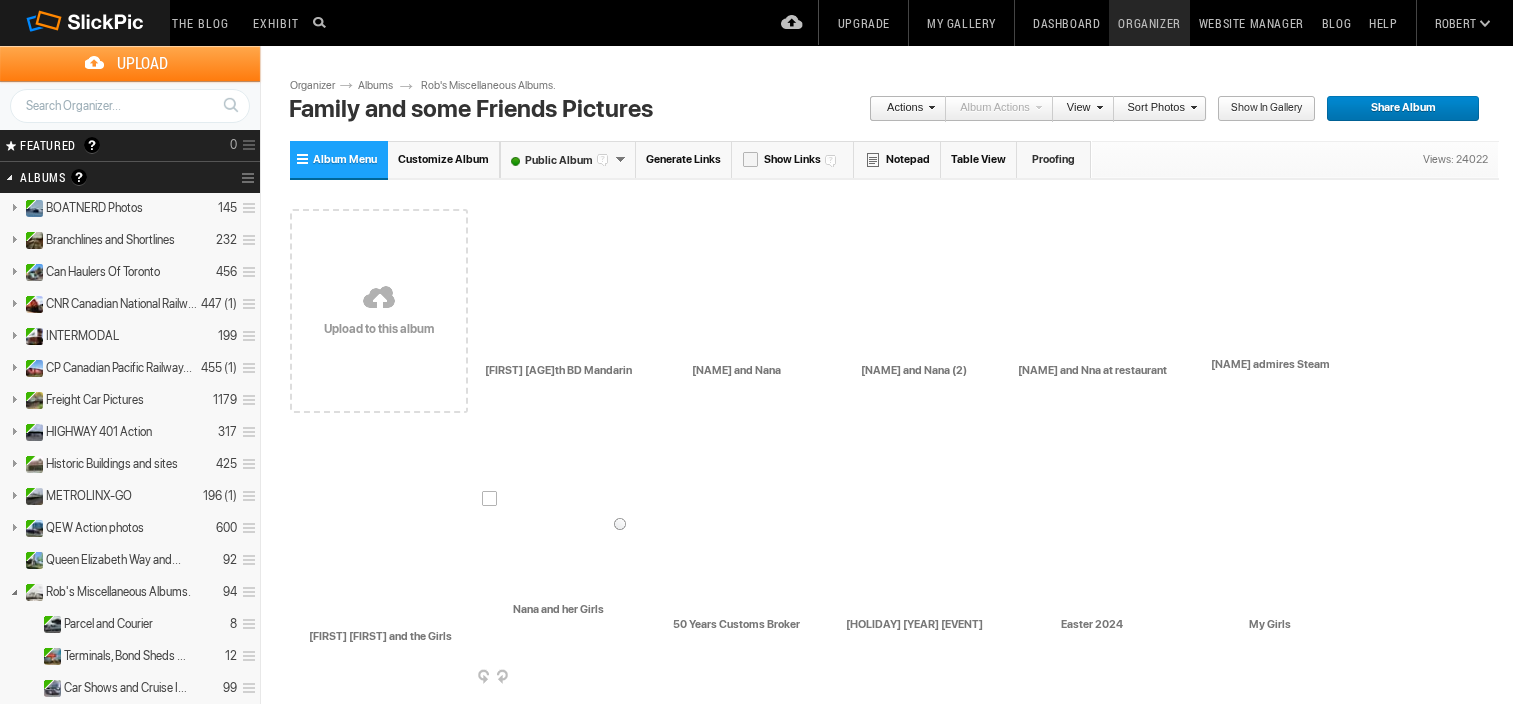 scroll, scrollTop: 0, scrollLeft: 0, axis: both 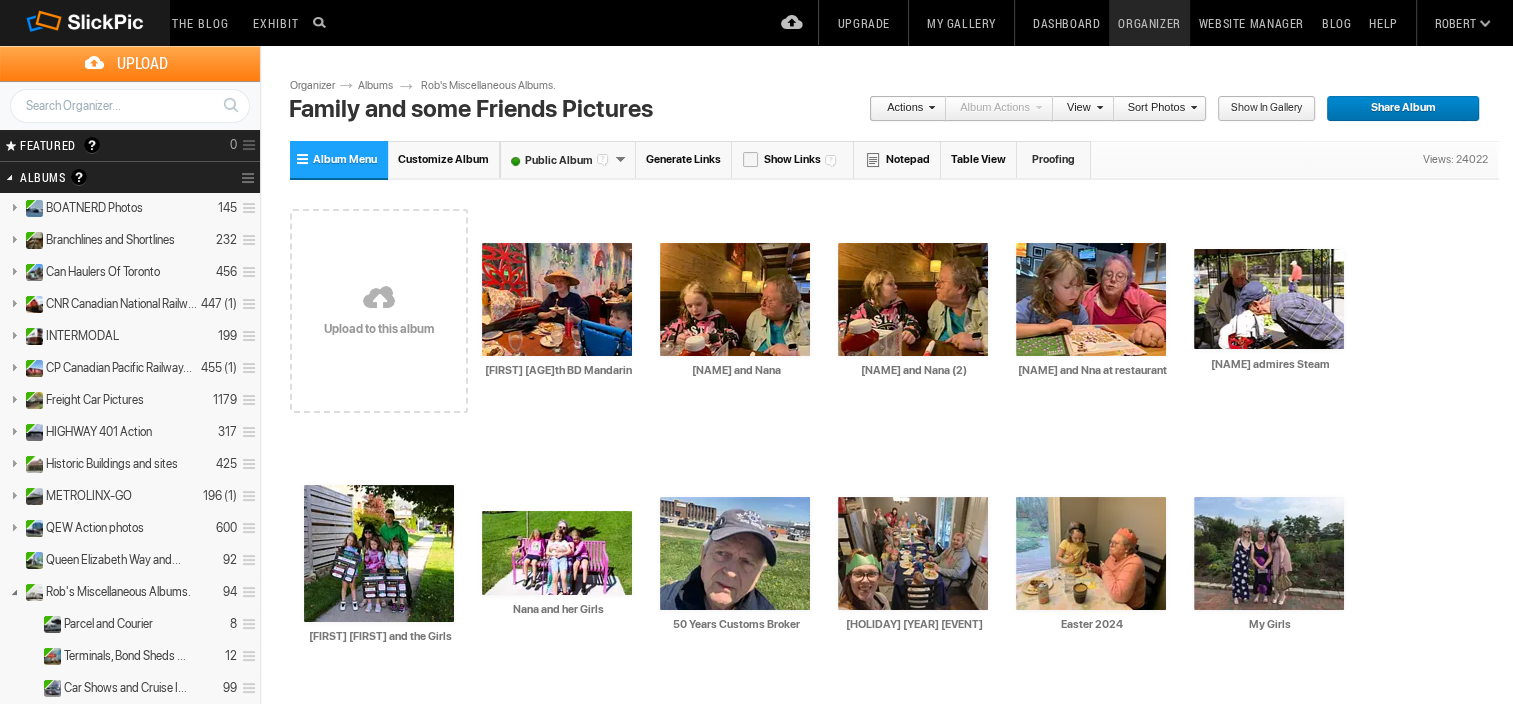 click at bounding box center [379, 299] 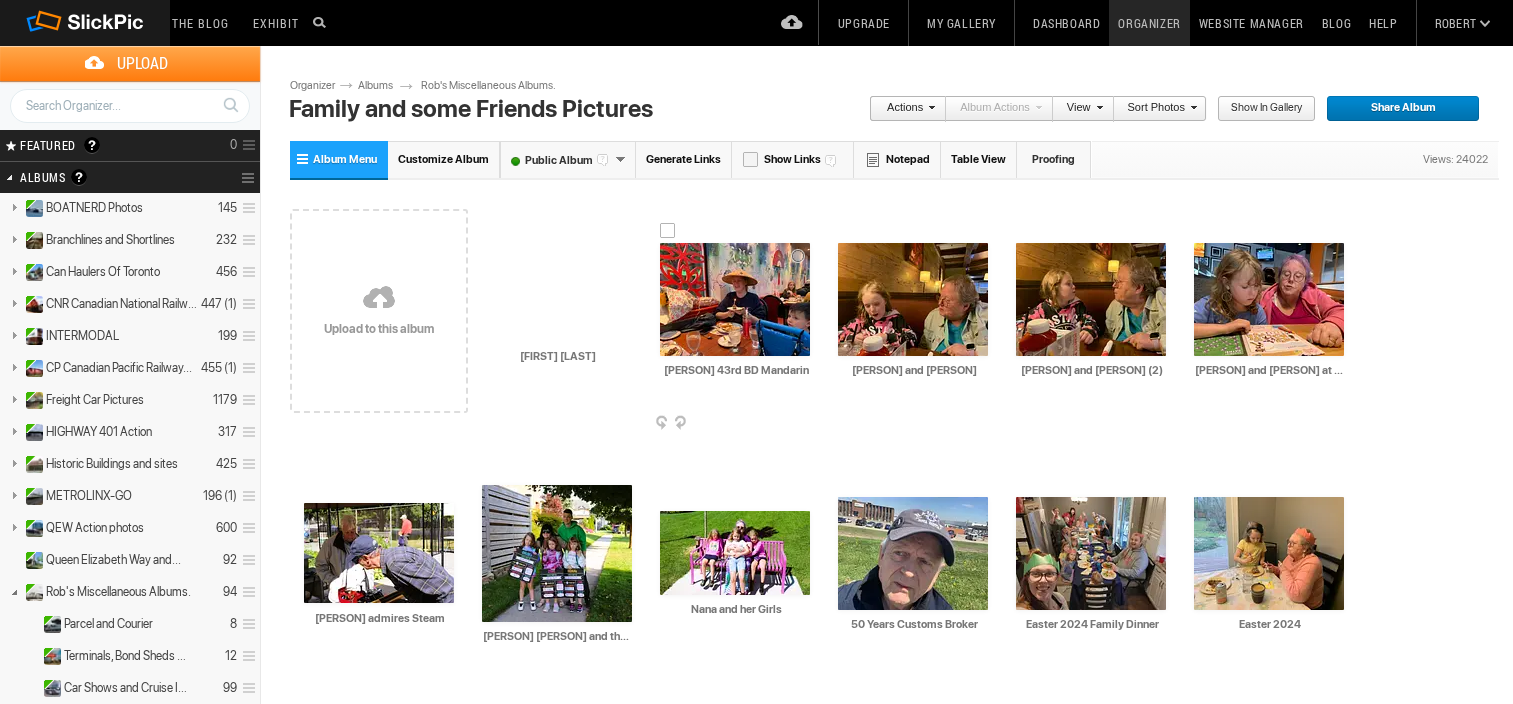 scroll, scrollTop: 0, scrollLeft: 0, axis: both 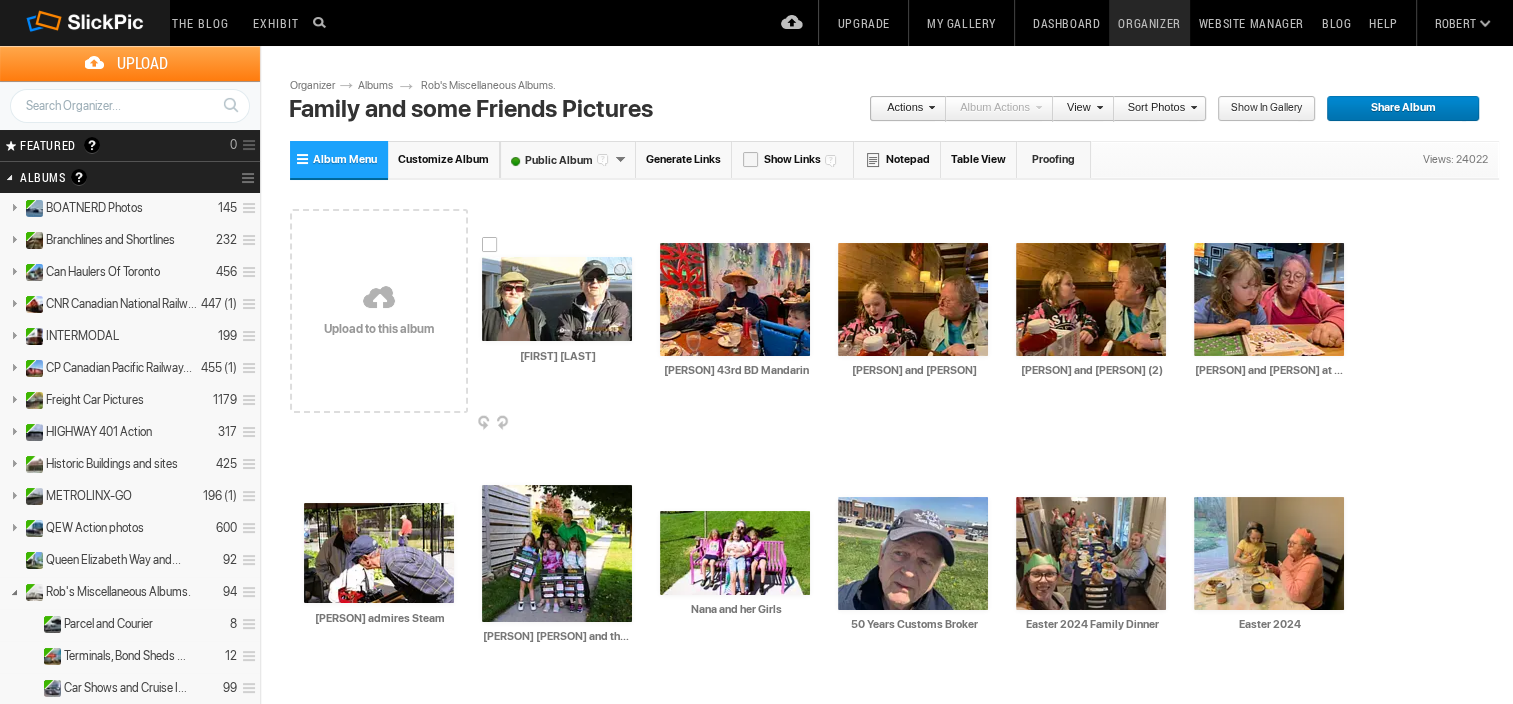 click at bounding box center (557, 299) 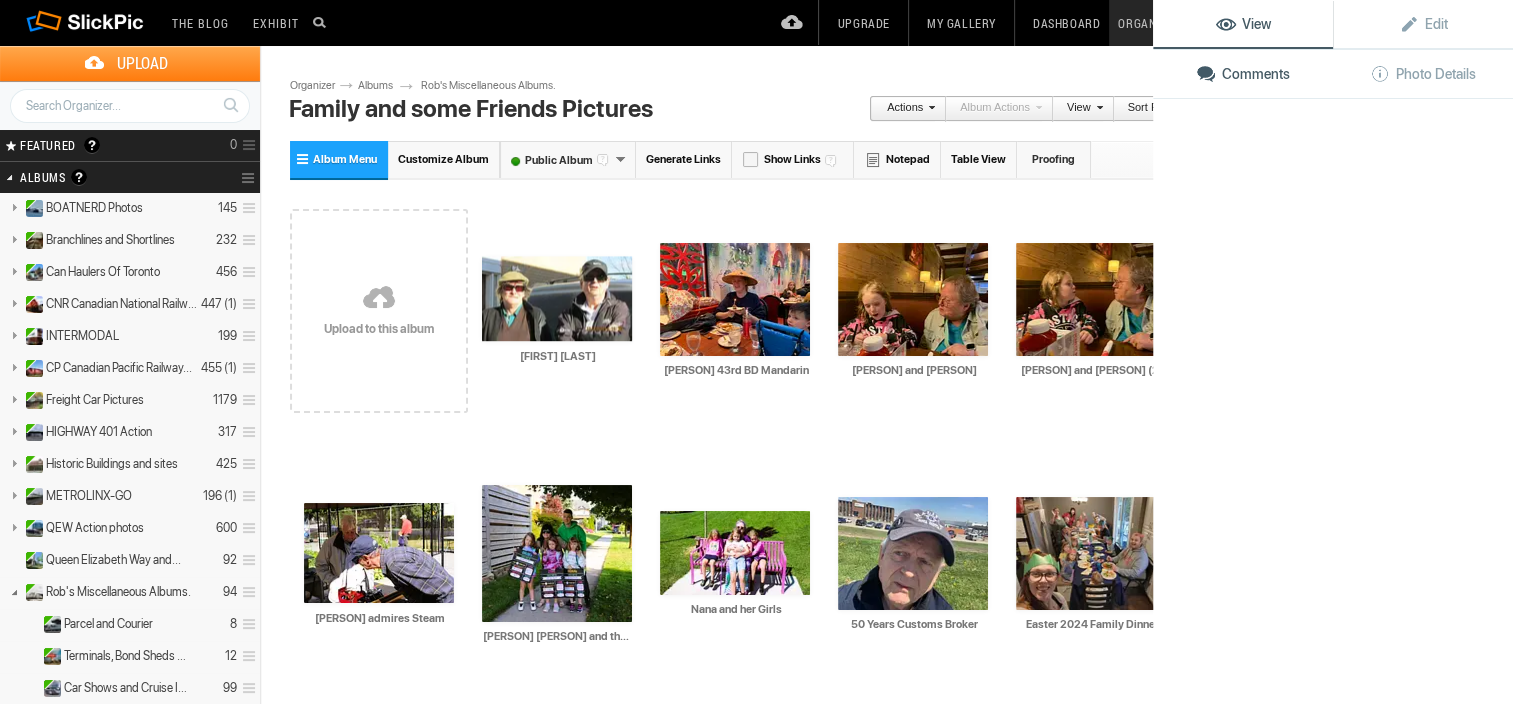 click 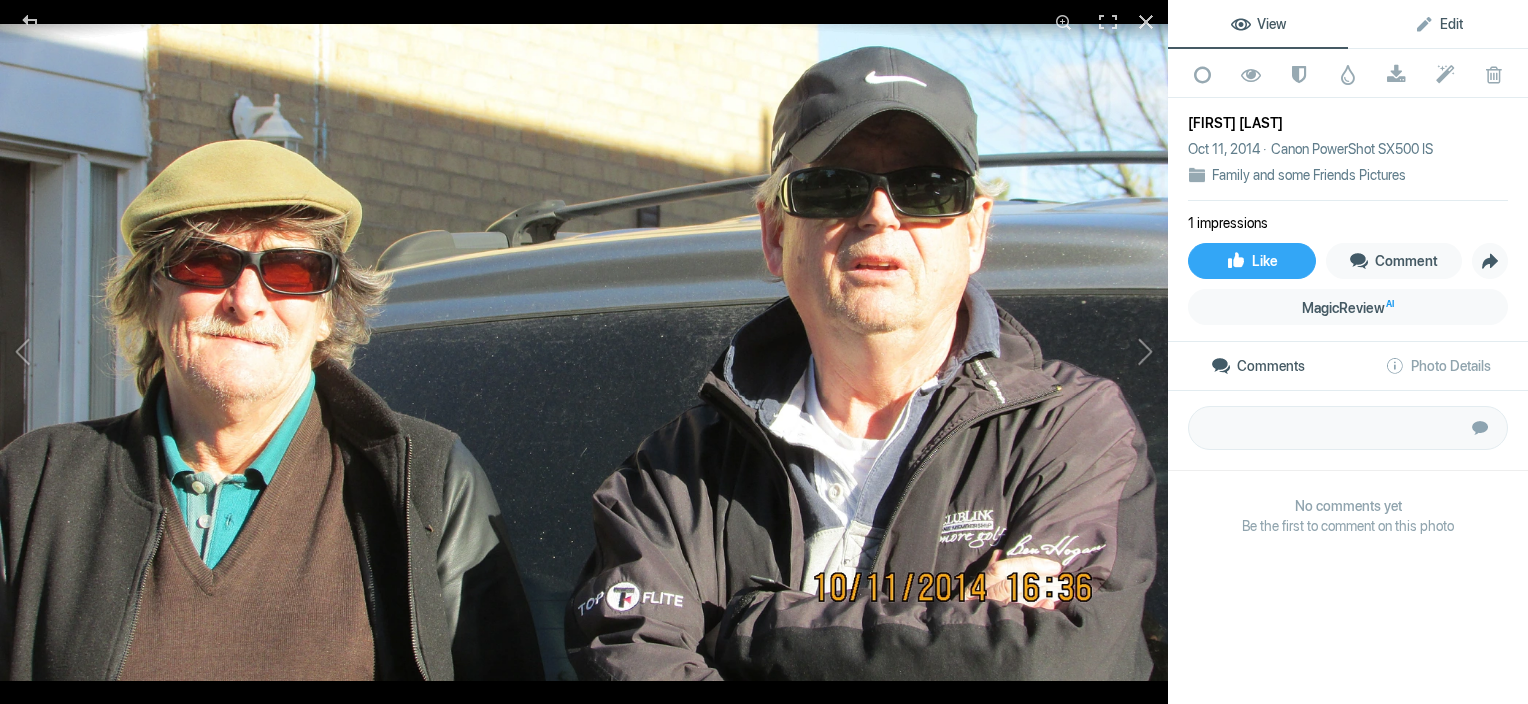 click on "Edit" 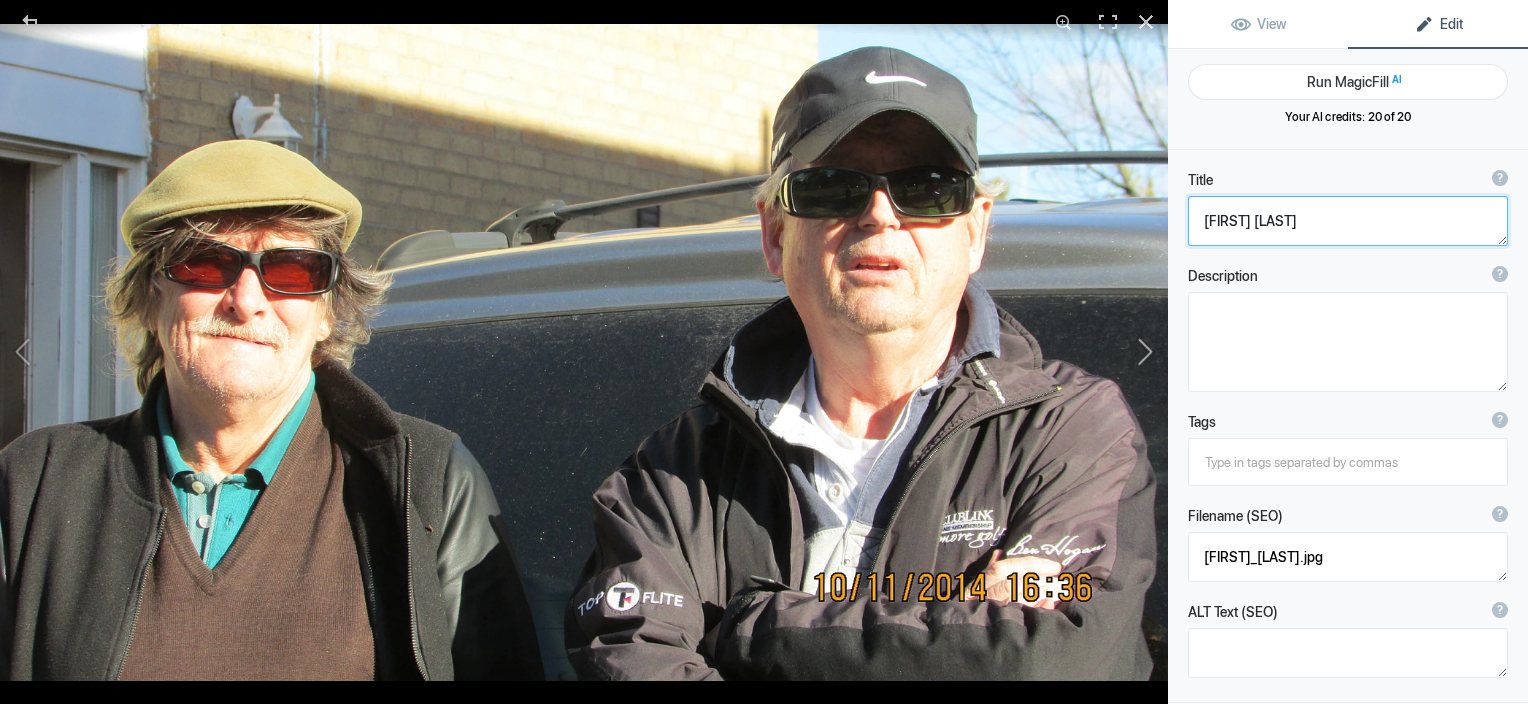 drag, startPoint x: 1292, startPoint y: 213, endPoint x: 1140, endPoint y: 238, distance: 154.0422 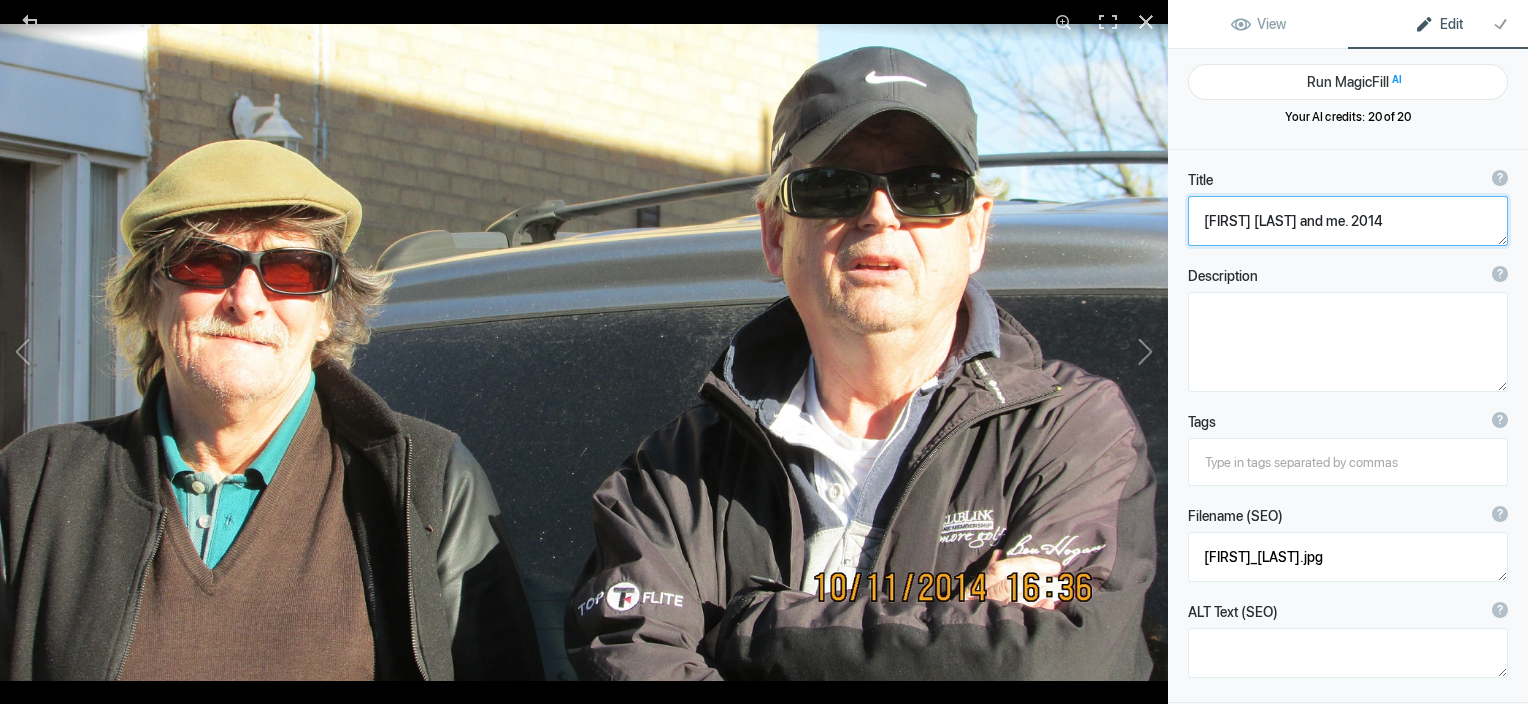 type on "[FIRST] [LAST] and me. 2014" 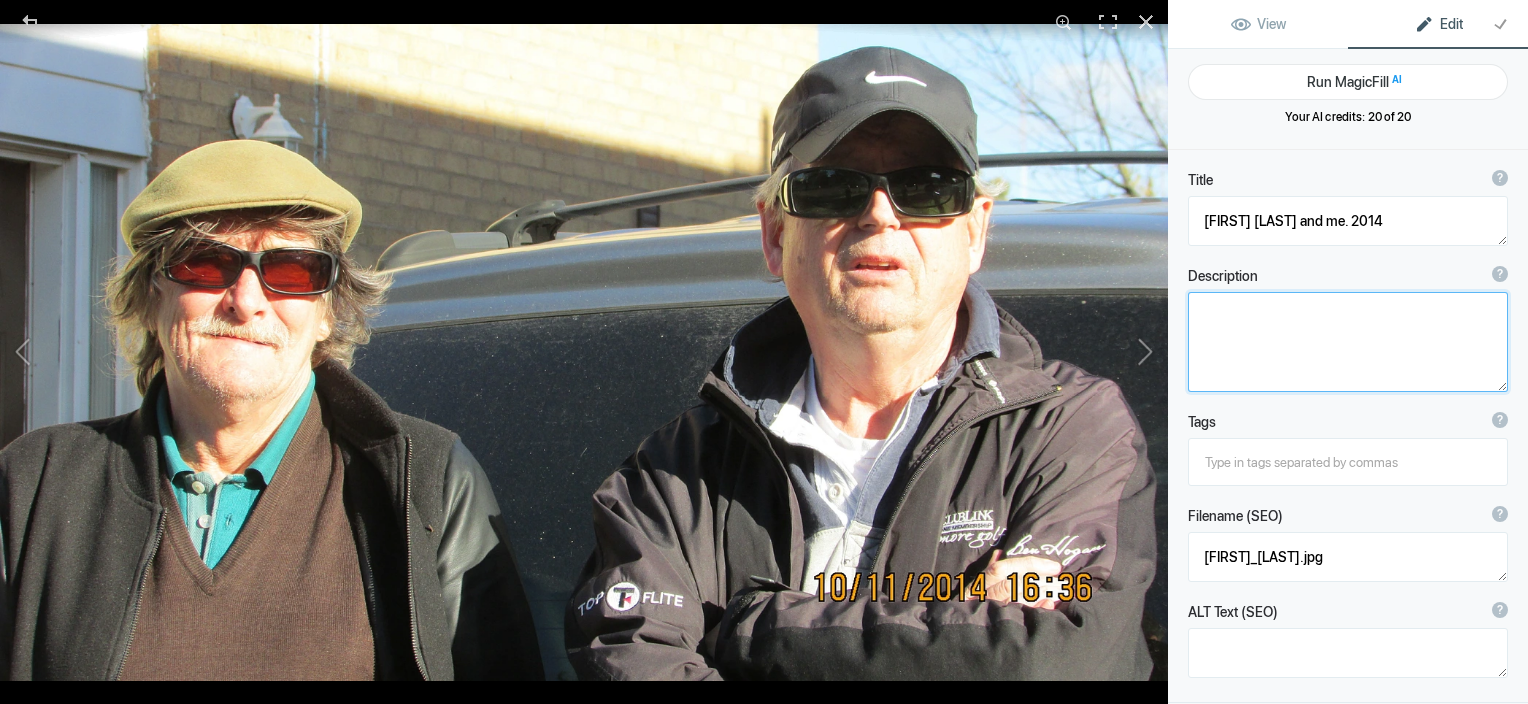 click 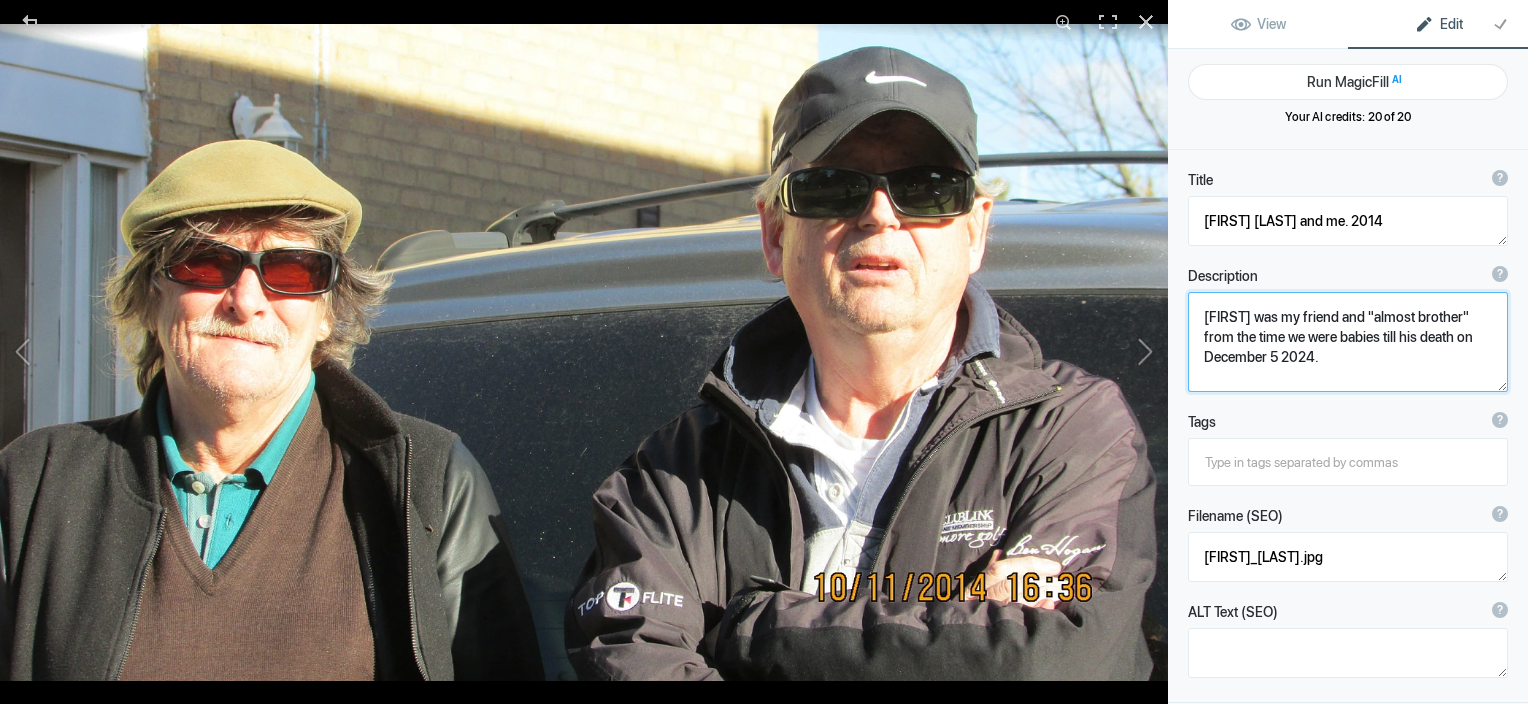 type on "[FIRST] was my friend and "almost brother" from the time we were babies till his death on December 5 2024." 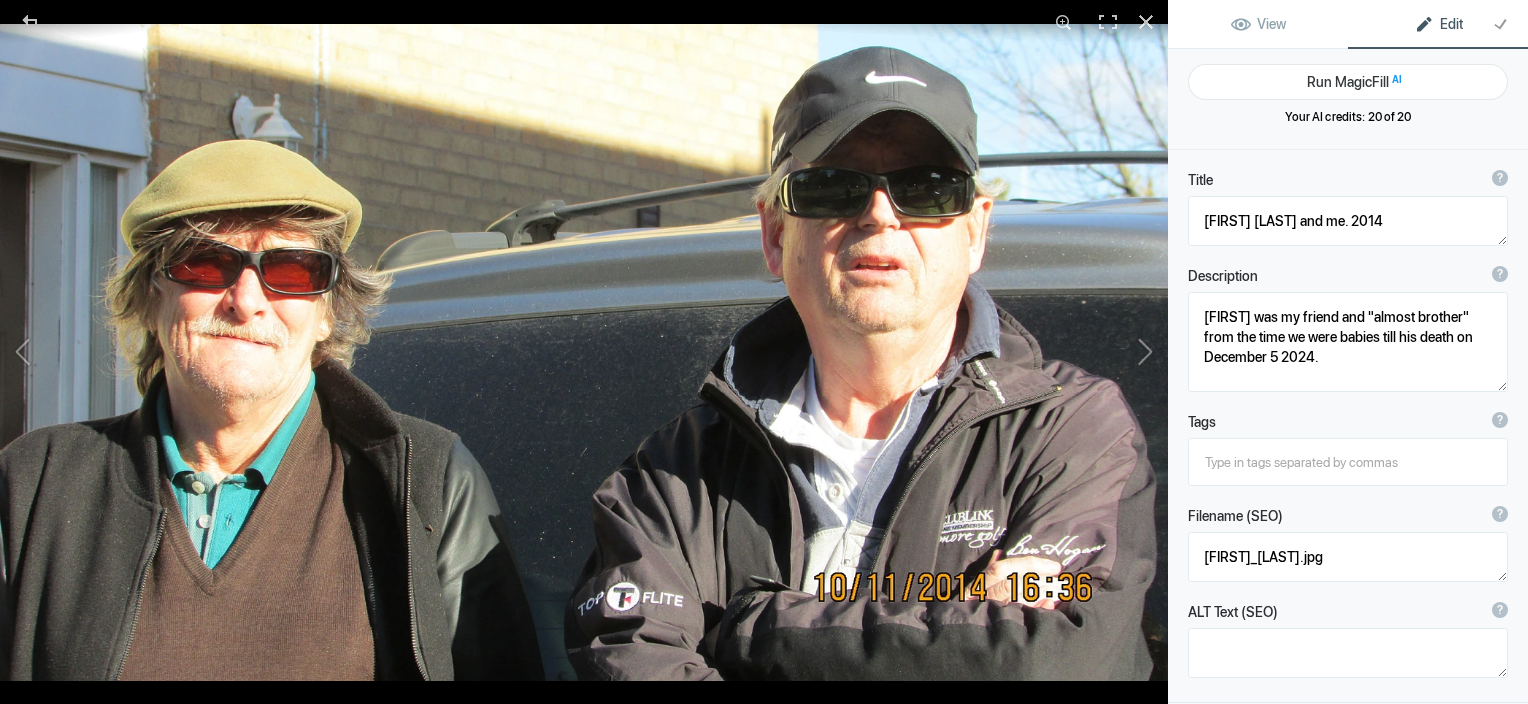 click on "ALT Text (SEO) ?  Provide a concise and descriptive text for the image, focusing on relevant keywords for SEO. This text helps search engines understand the image content and improves accessibility for visually impaired users. Keep it brief, clear, and meaningful." 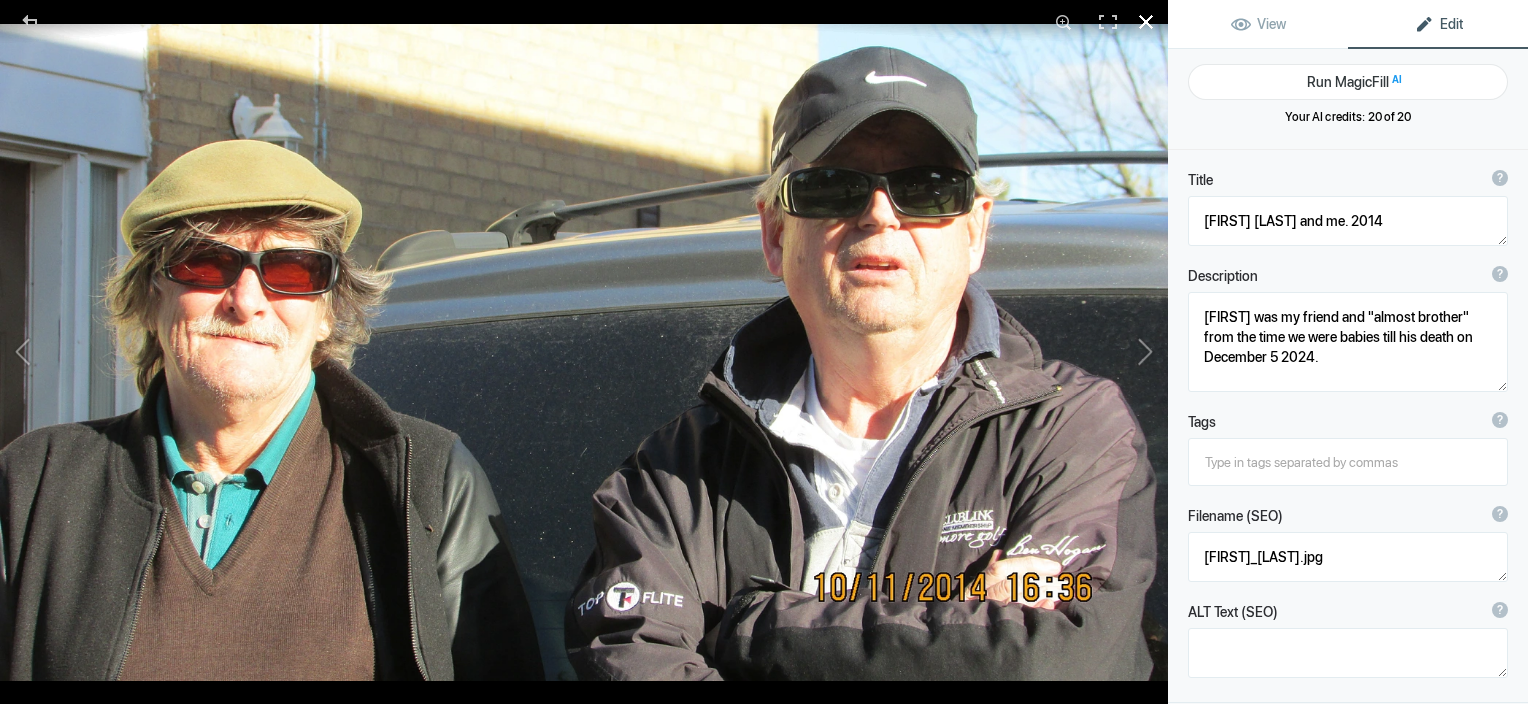 click 